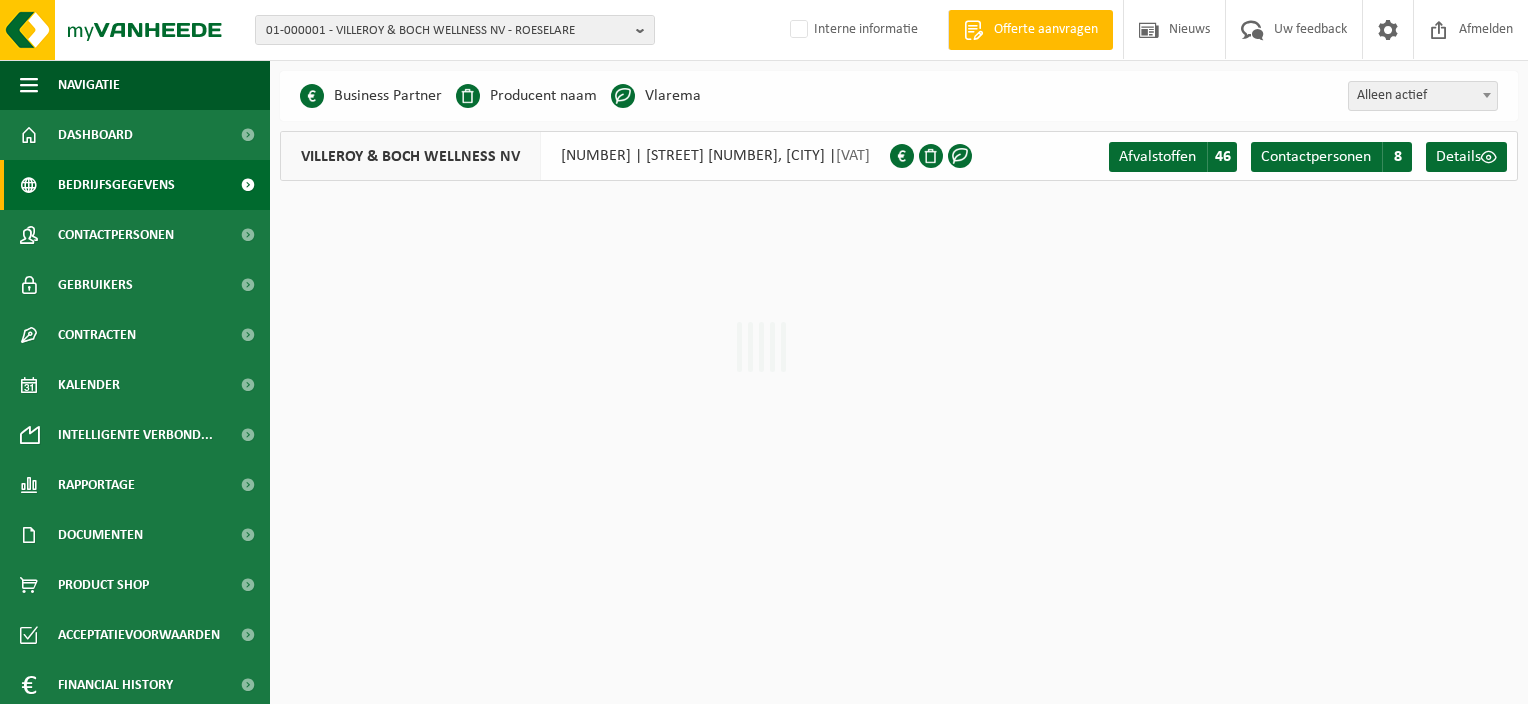 scroll, scrollTop: 0, scrollLeft: 0, axis: both 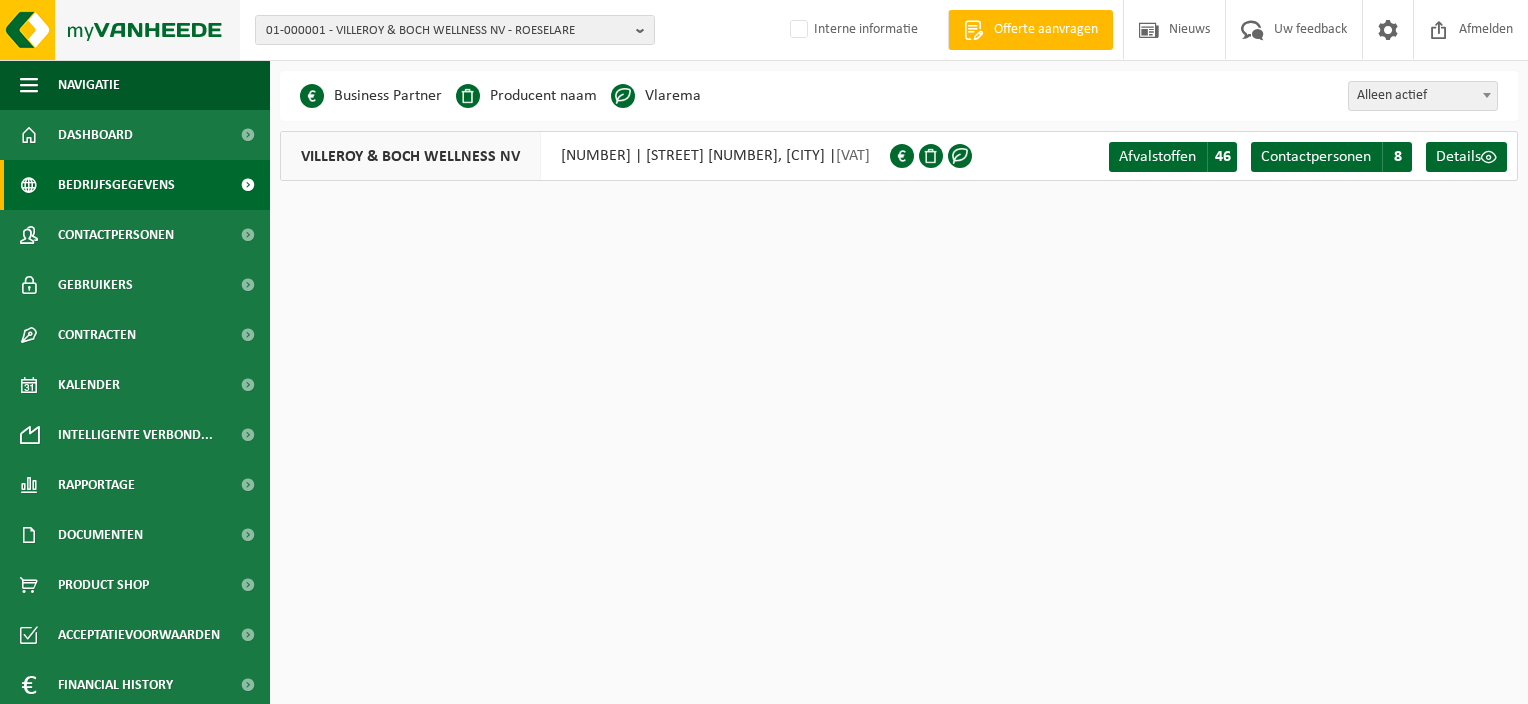 click at bounding box center (120, 30) 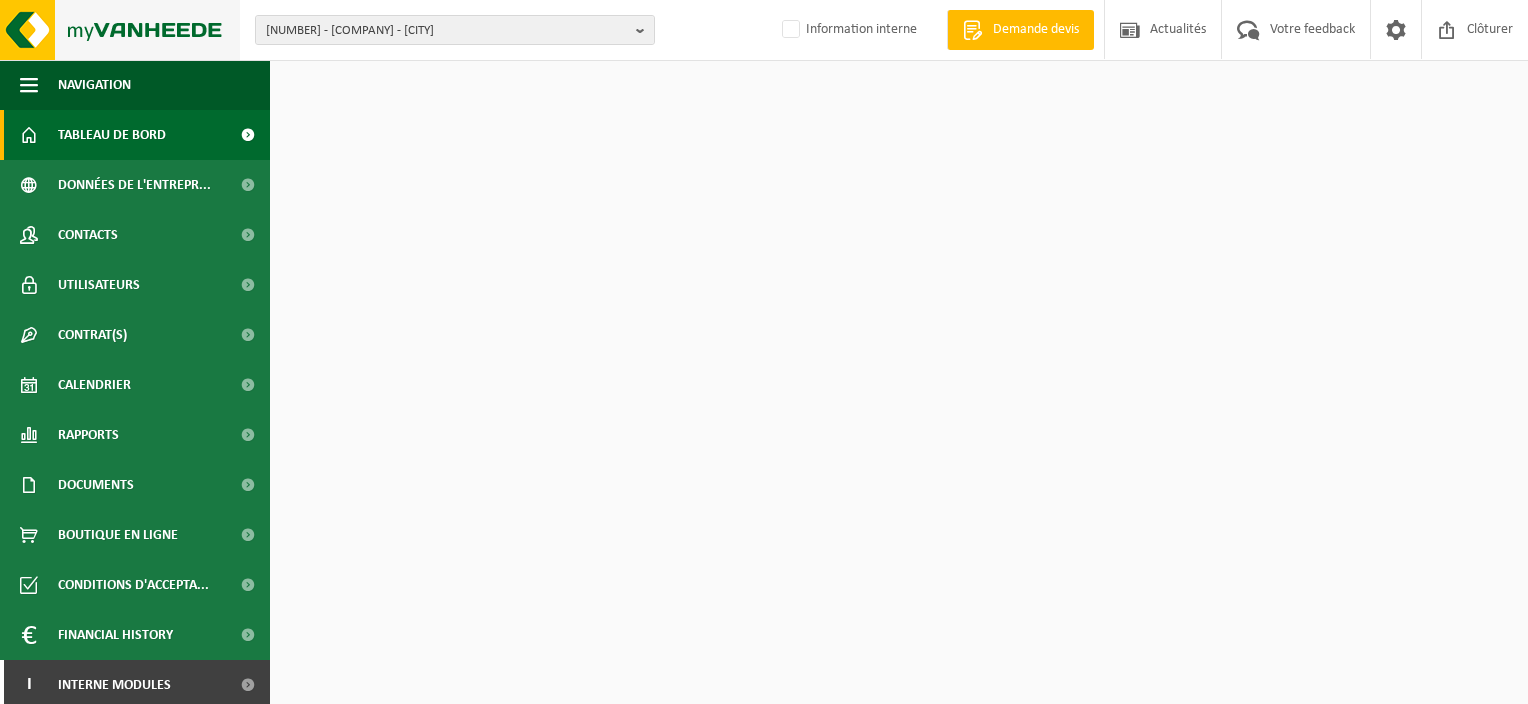 scroll, scrollTop: 0, scrollLeft: 0, axis: both 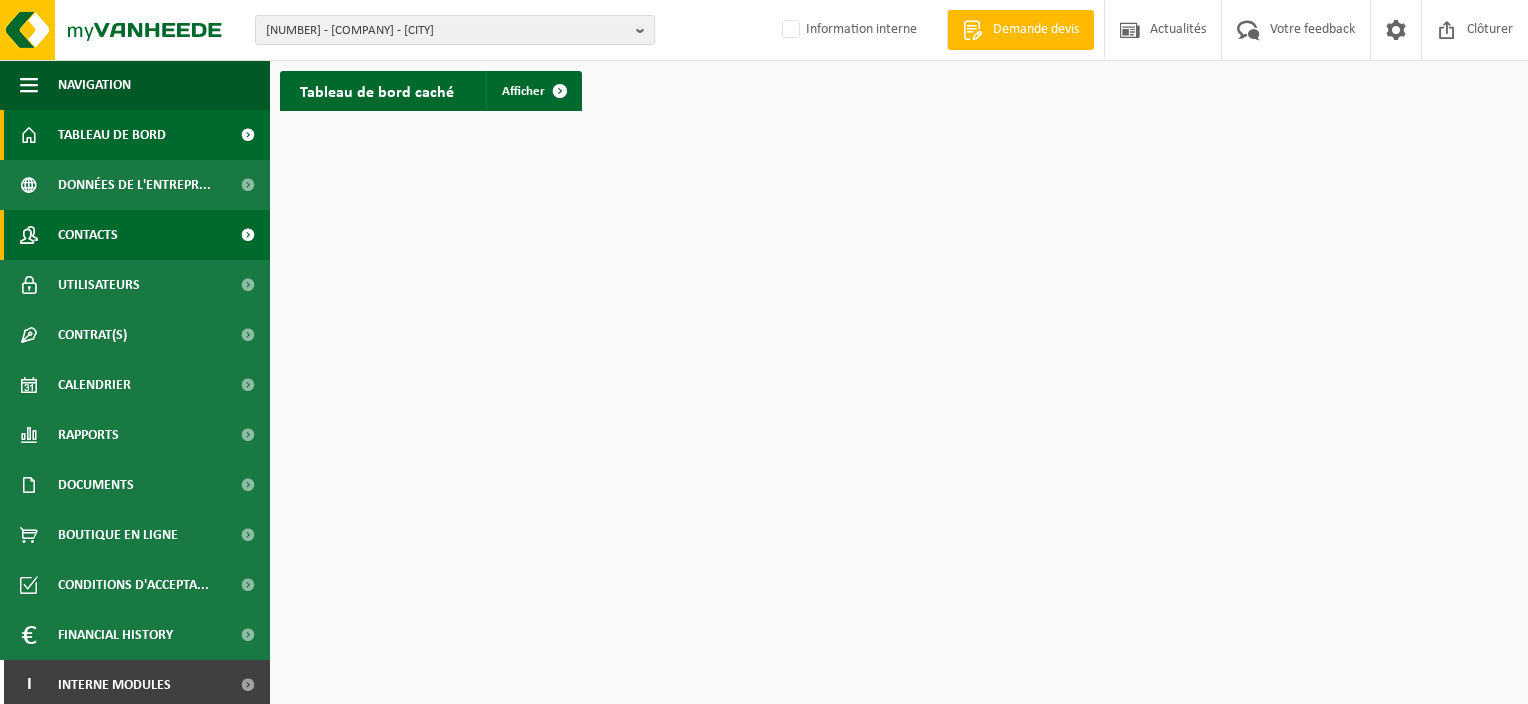click on "Contacts" at bounding box center (88, 235) 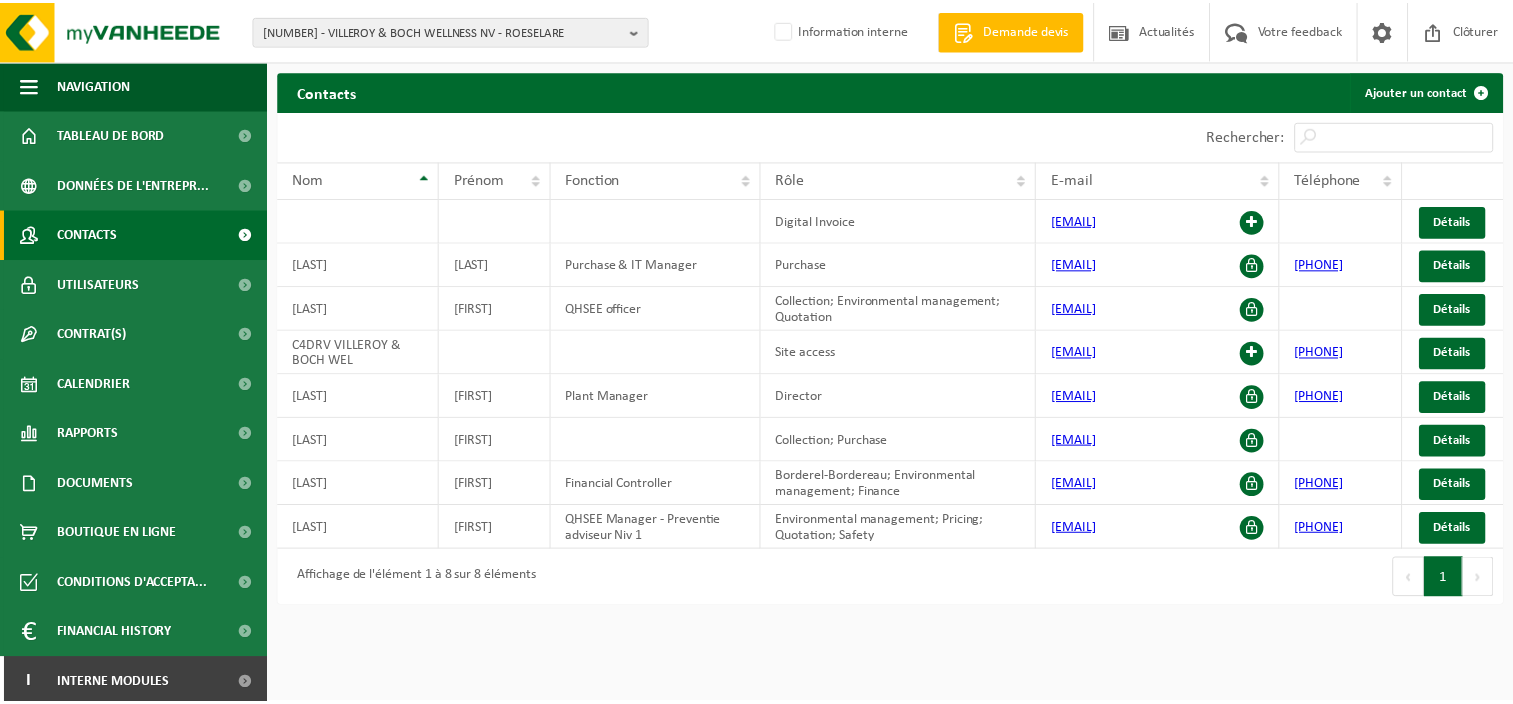 scroll, scrollTop: 0, scrollLeft: 0, axis: both 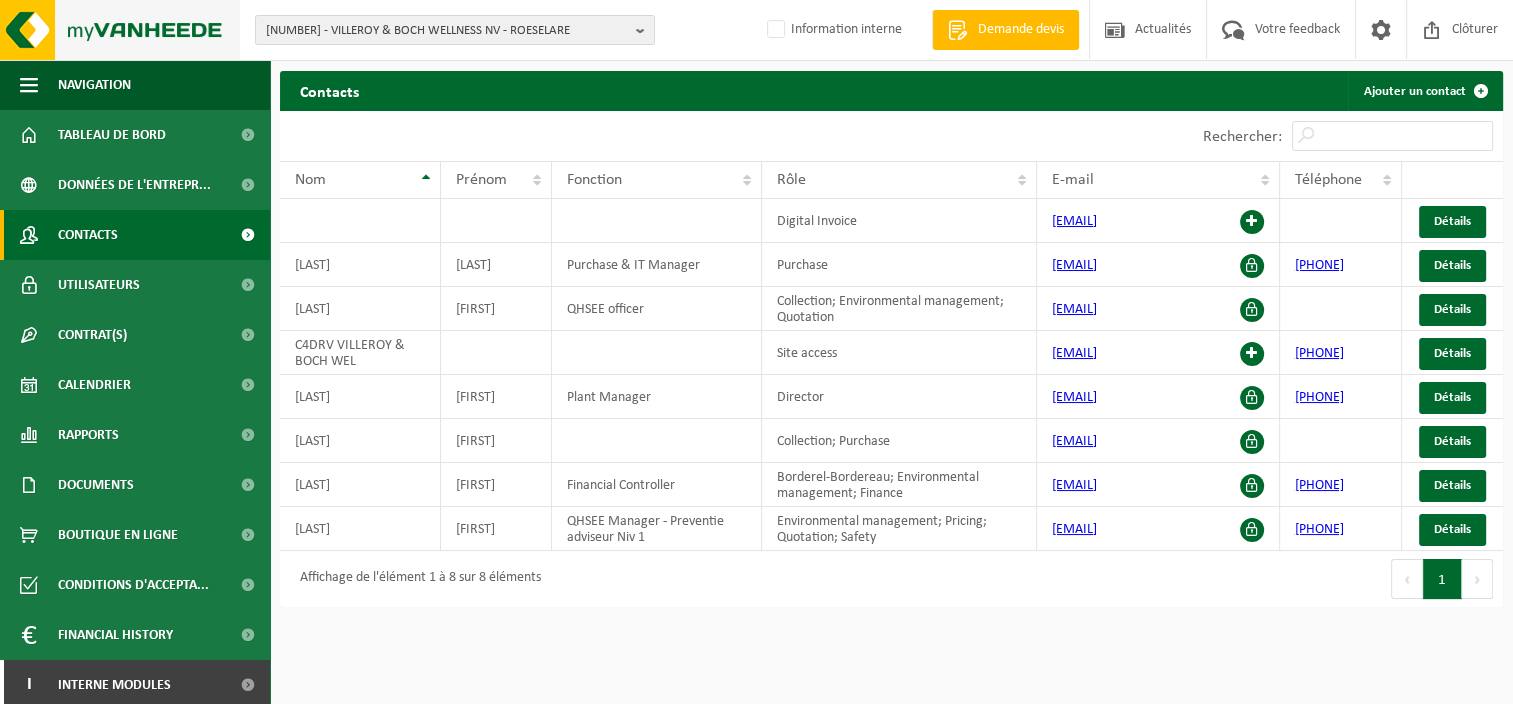 click at bounding box center [120, 30] 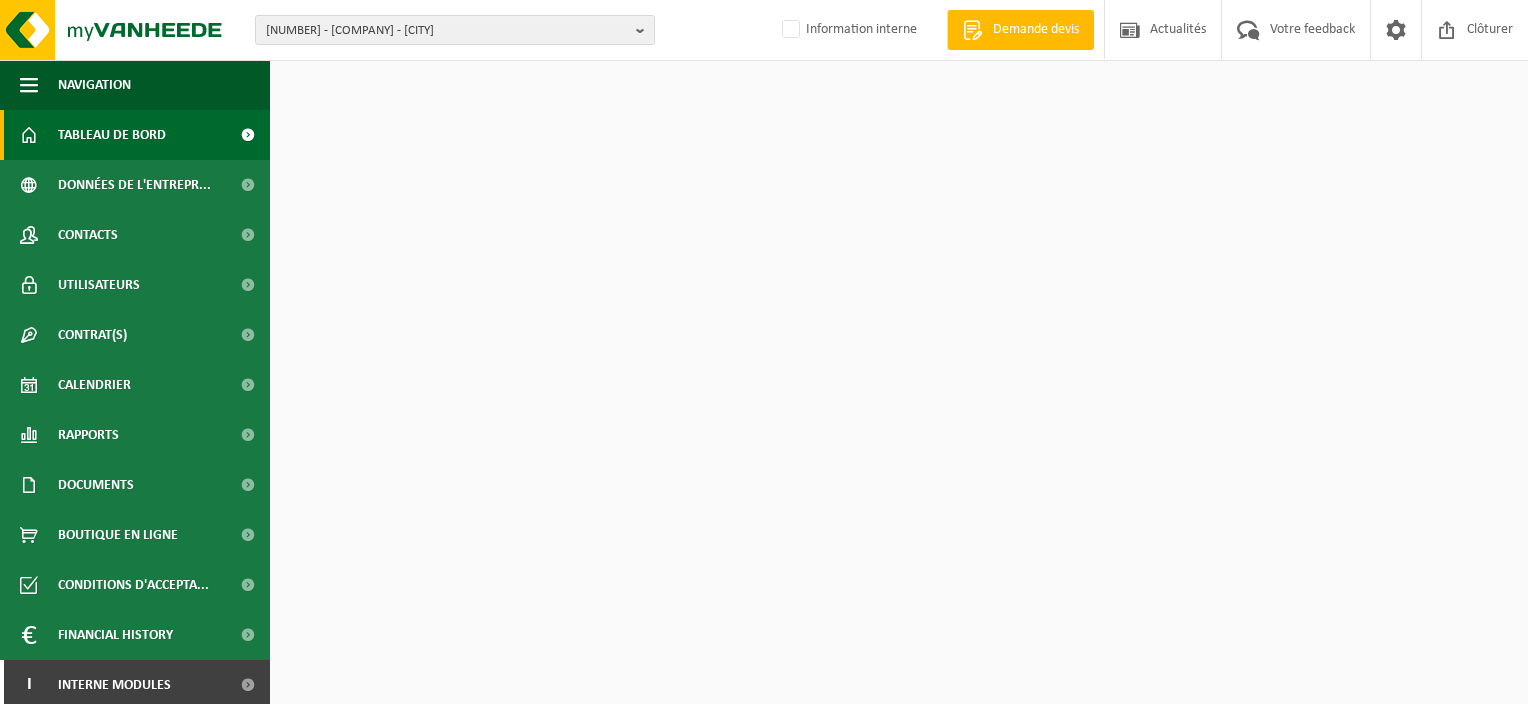 scroll, scrollTop: 0, scrollLeft: 0, axis: both 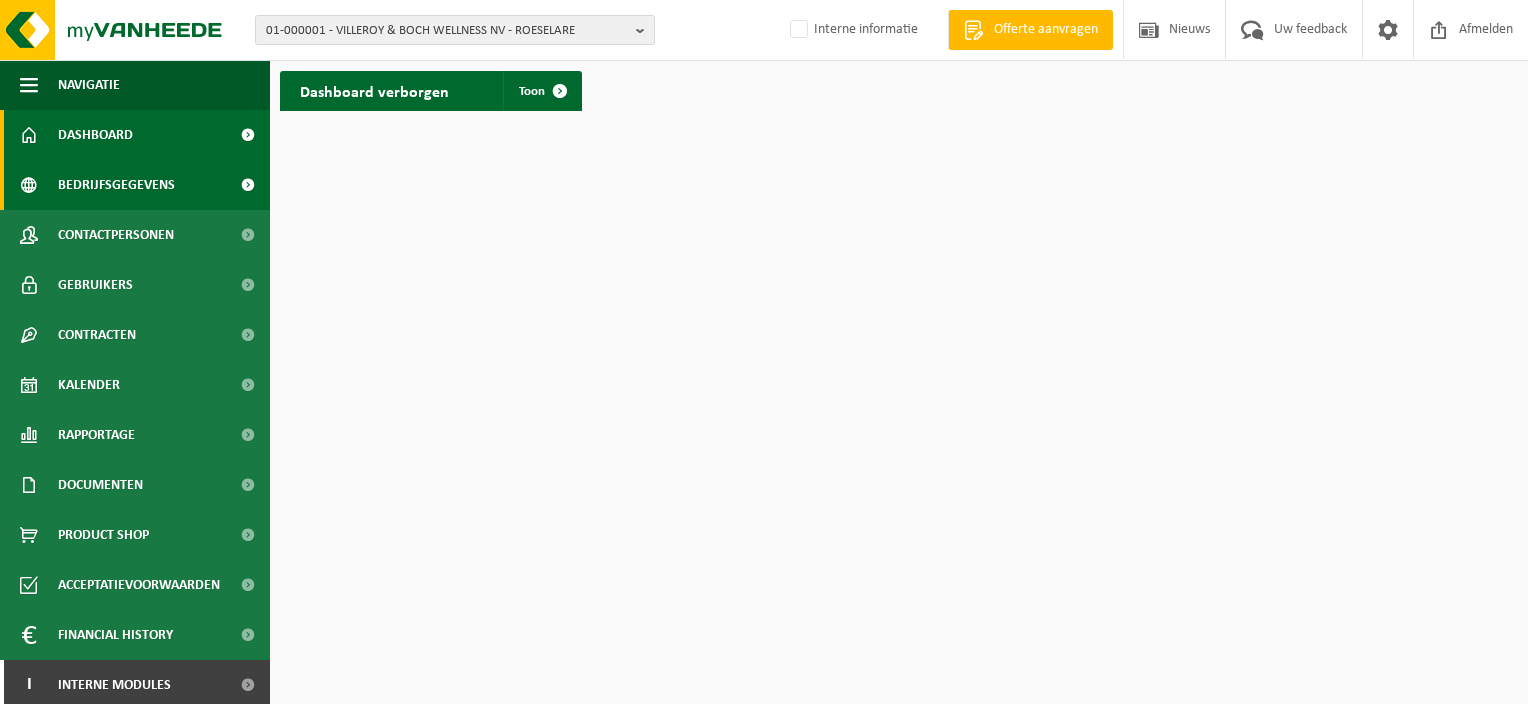 click on "Bedrijfsgegevens" at bounding box center (116, 185) 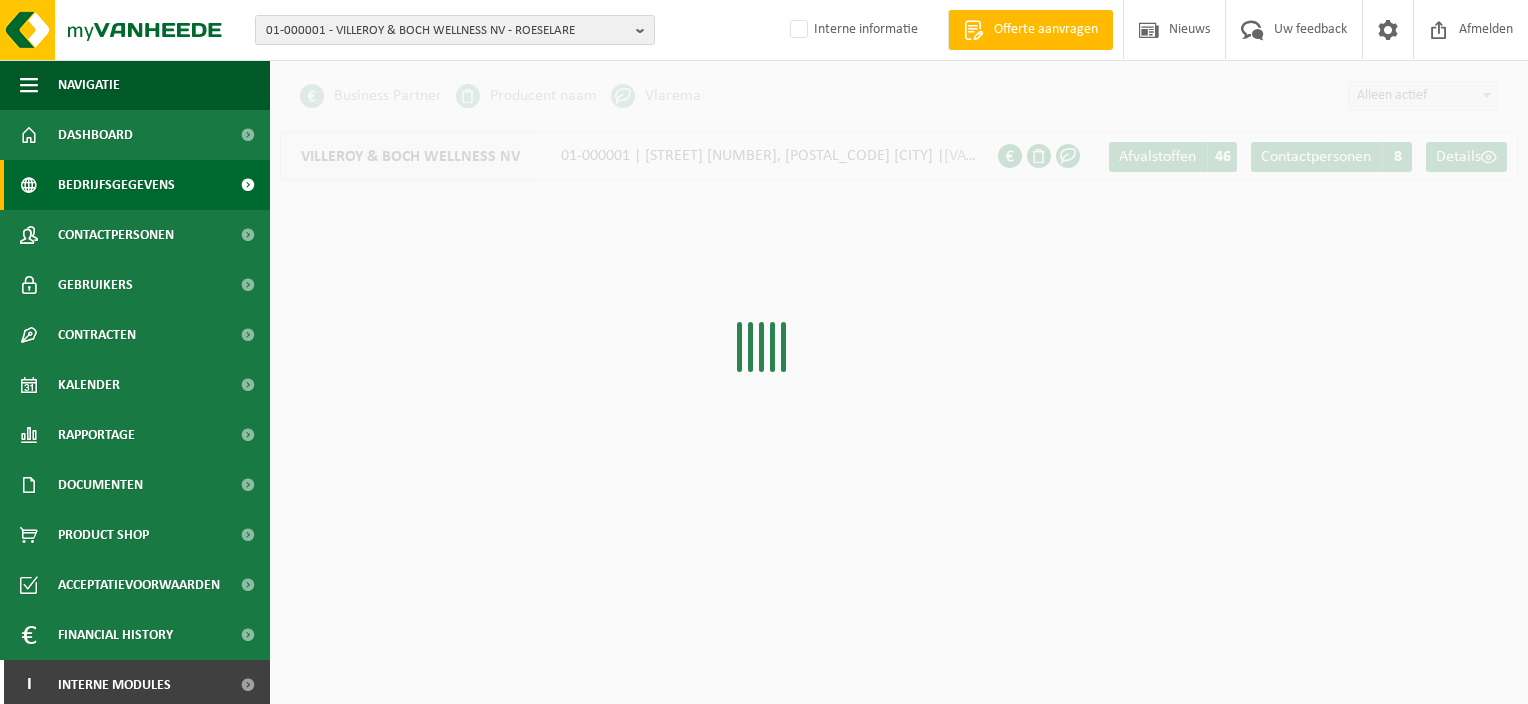 scroll, scrollTop: 0, scrollLeft: 0, axis: both 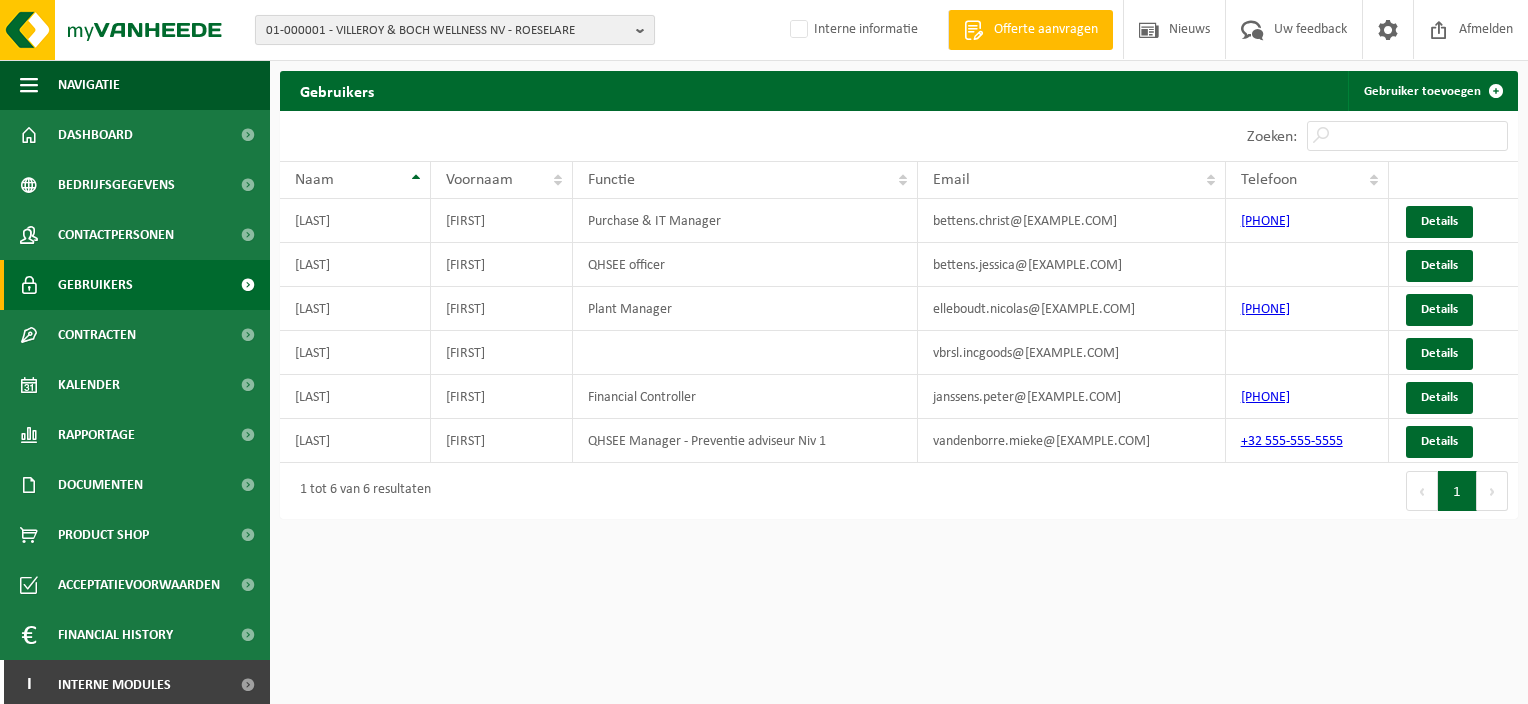 click on "01-000001 - VILLEROY & BOCH WELLNESS NV - ROESELARE" at bounding box center (447, 31) 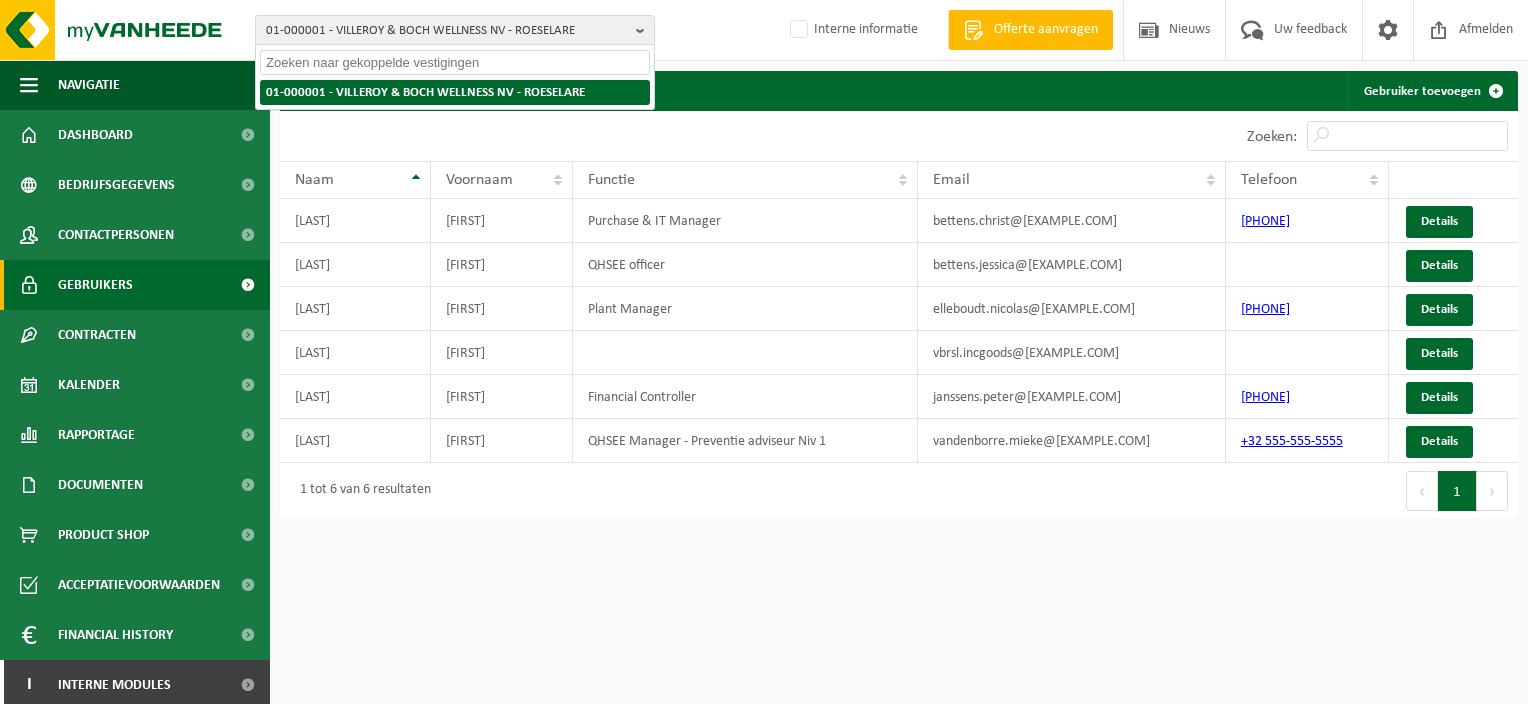 click on "01-000001 - VILLEROY & BOCH WELLNESS NV - ROESELARE" at bounding box center (425, 92) 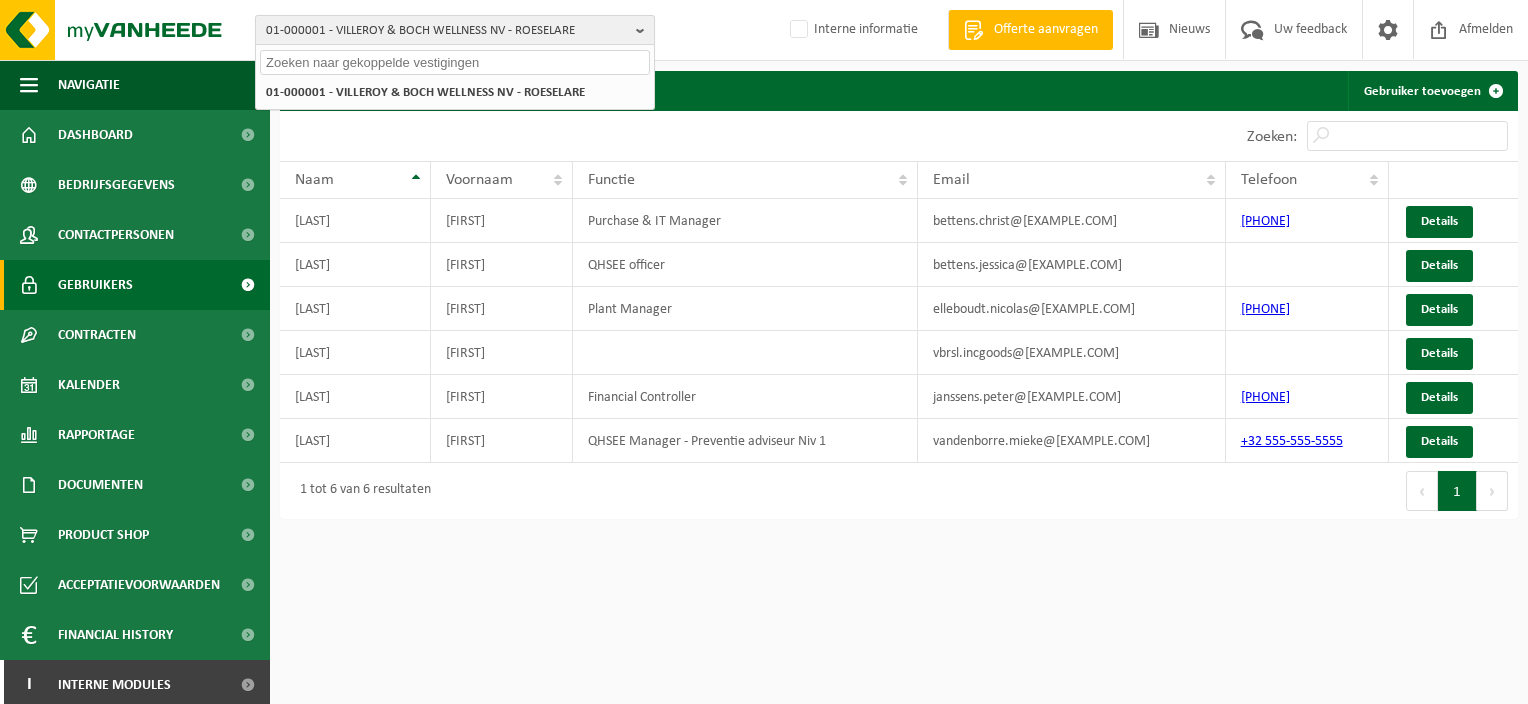 click on "01-000001 - VILLEROY & BOCH WELLNESS NV - ROESELARE" at bounding box center [447, 31] 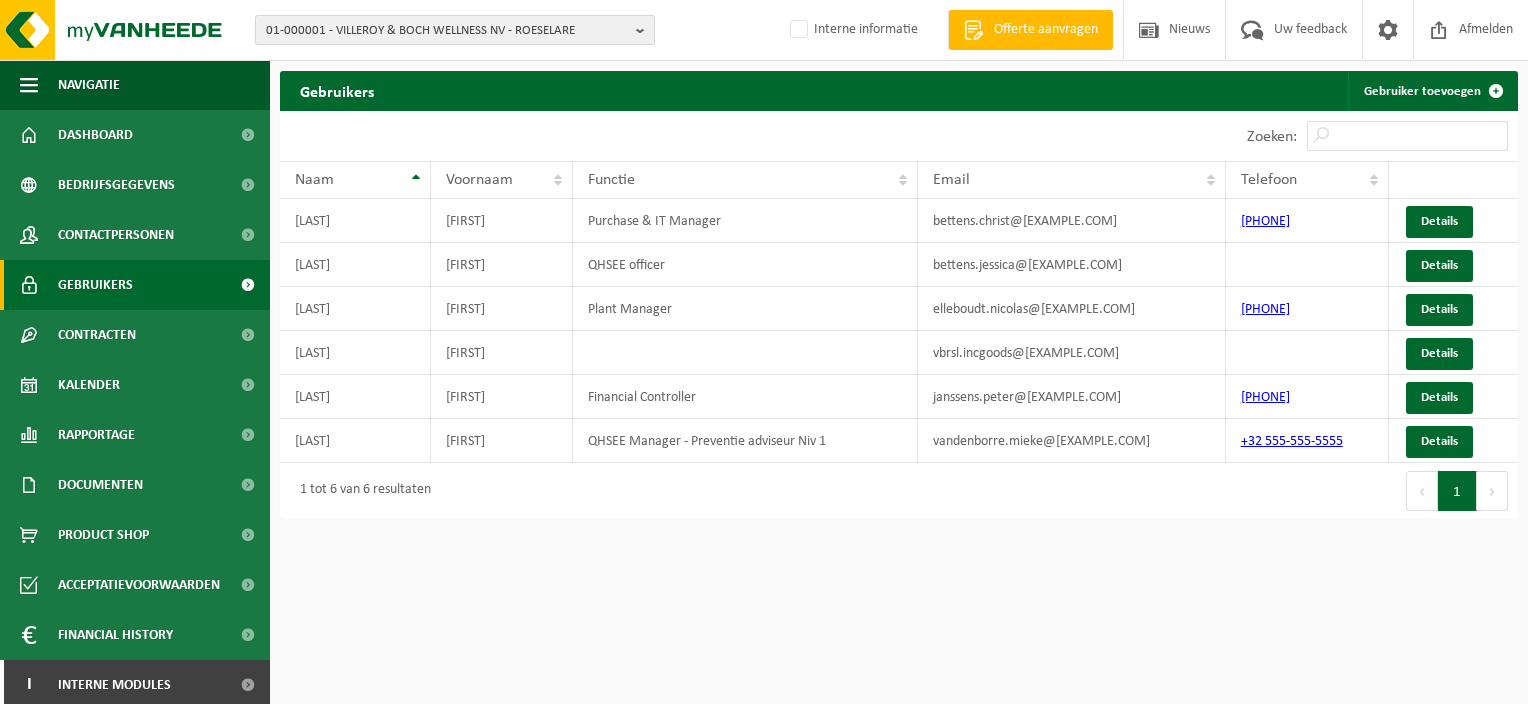 click on "01-000001 - VILLEROY & BOCH WELLNESS NV - ROESELARE" at bounding box center [447, 31] 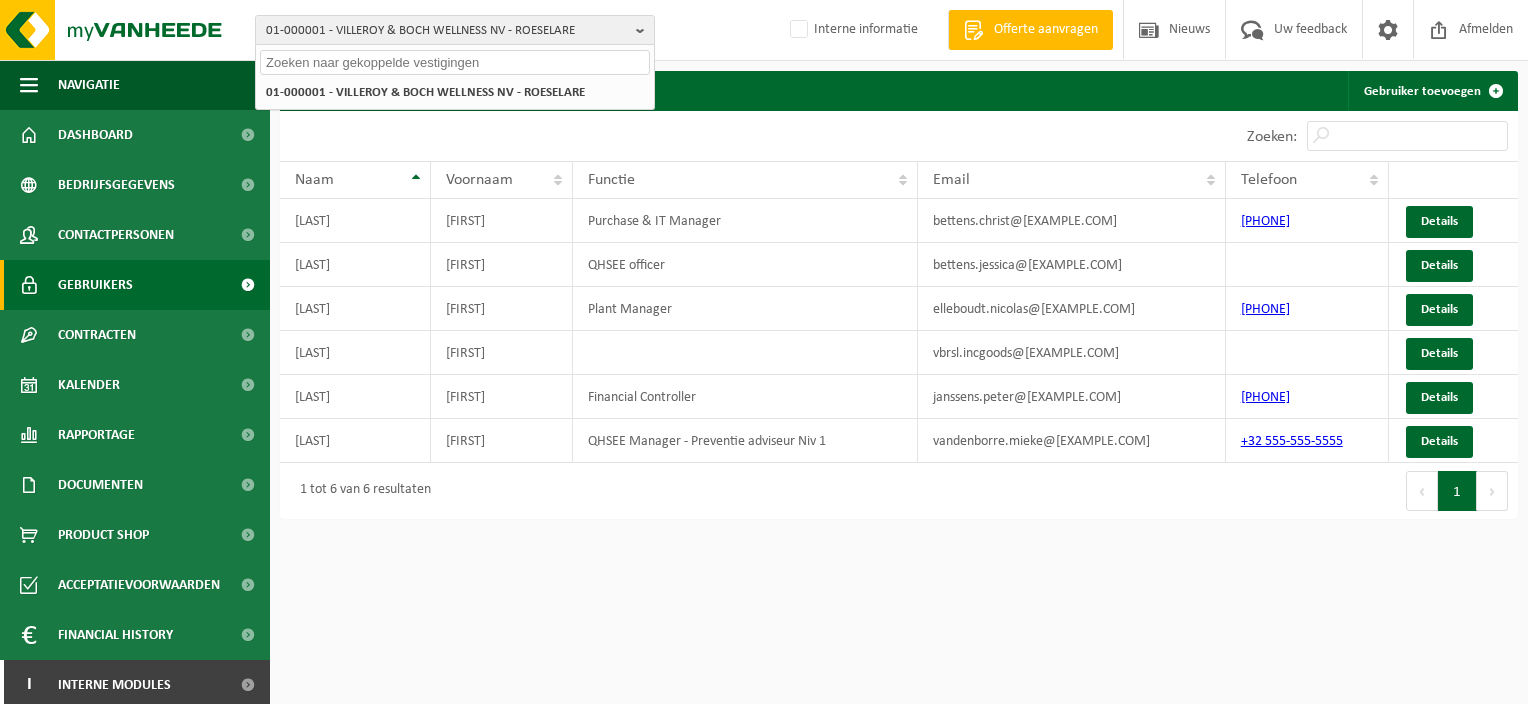 click at bounding box center (455, 62) 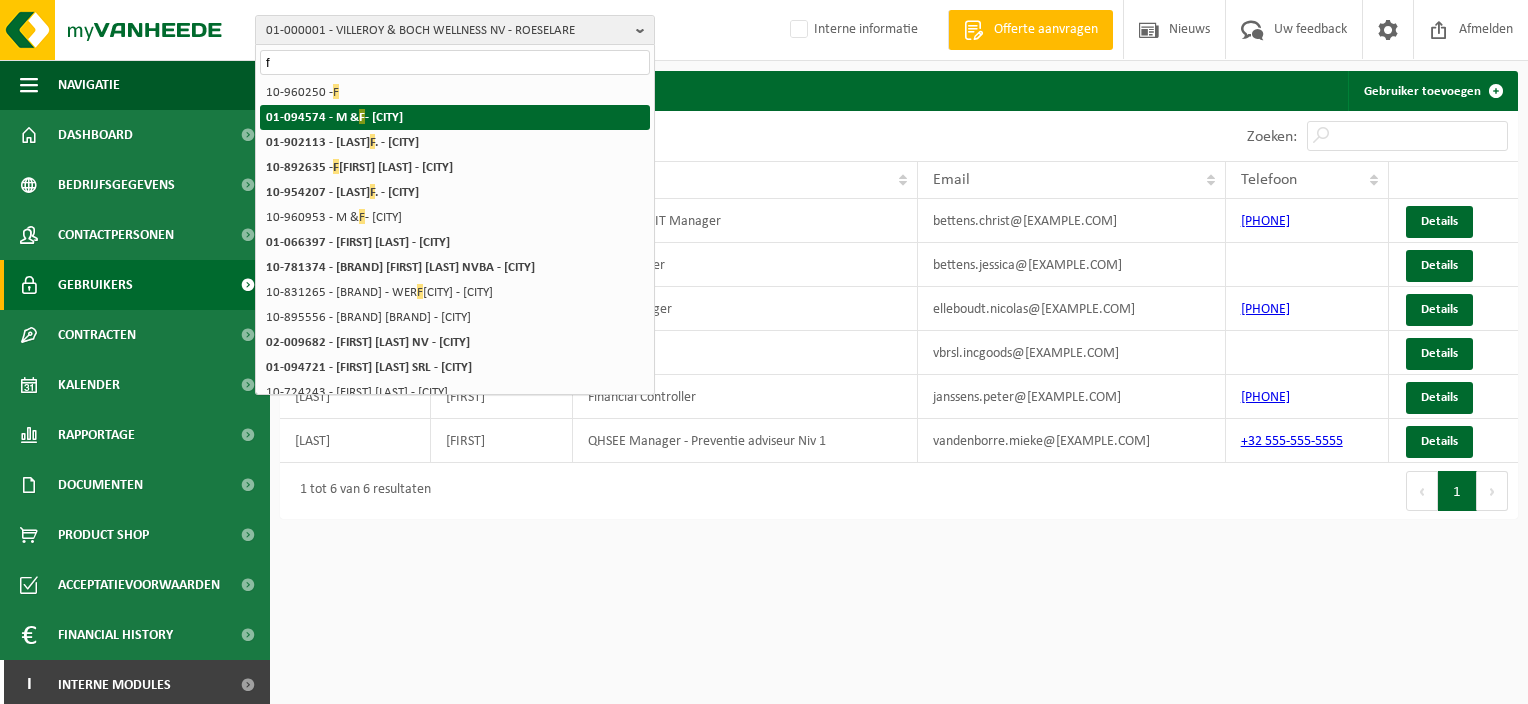 type on "f" 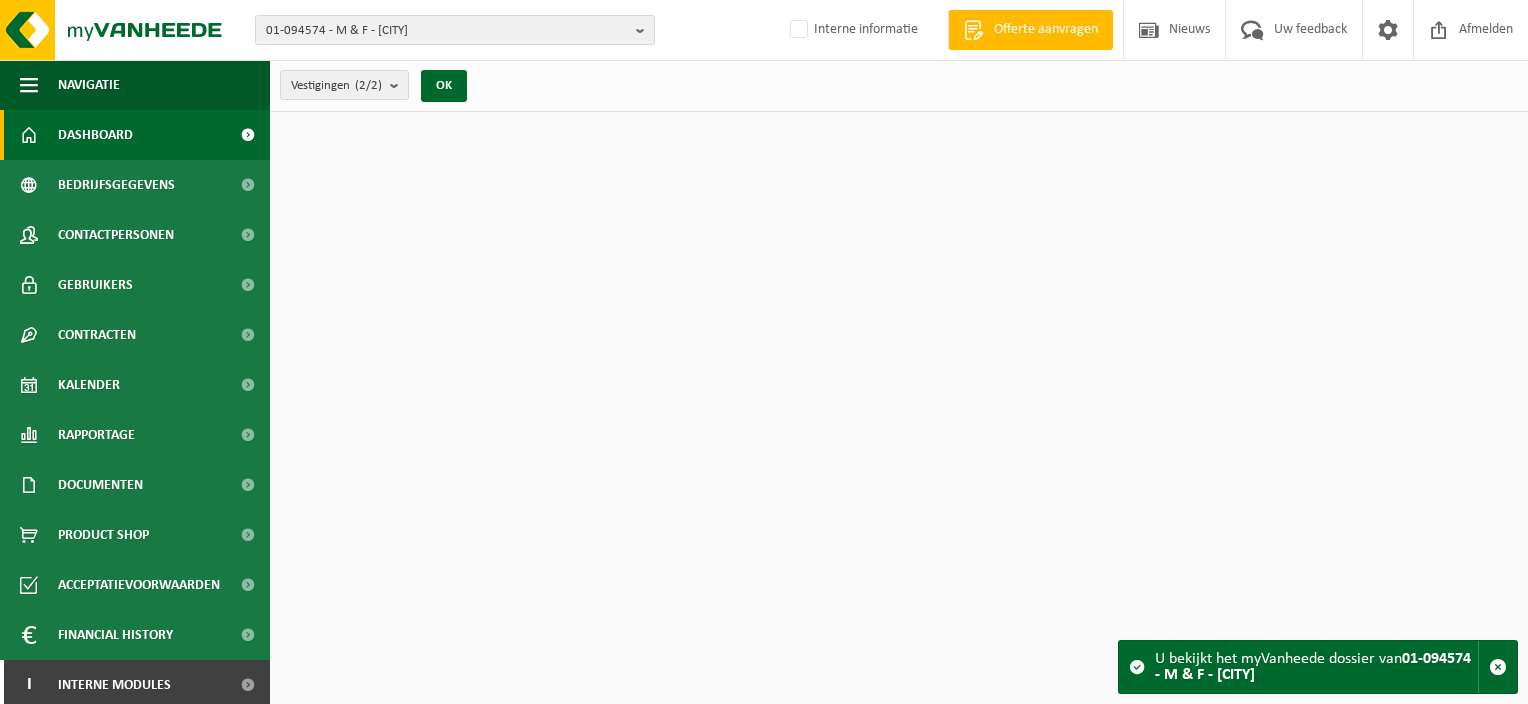 scroll, scrollTop: 0, scrollLeft: 0, axis: both 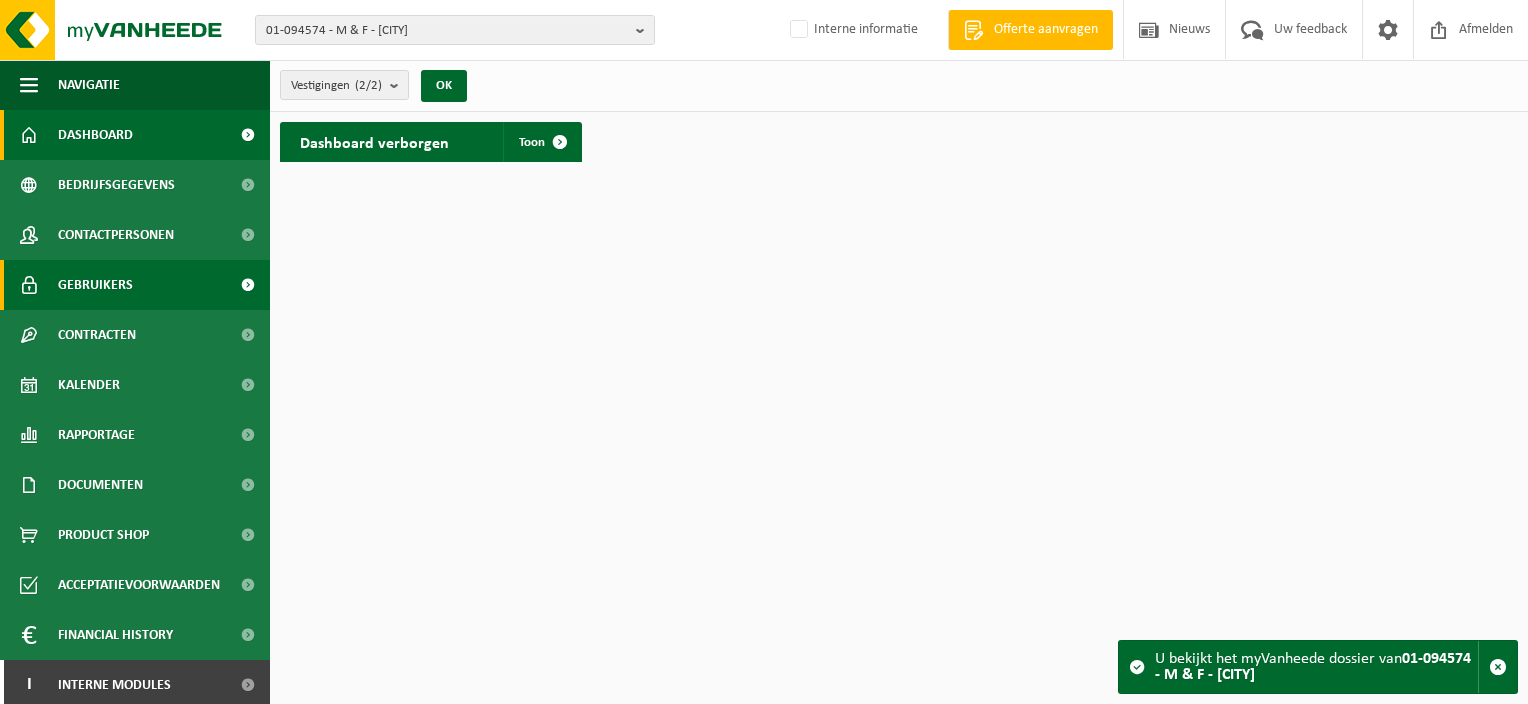 click on "Gebruikers" at bounding box center (95, 285) 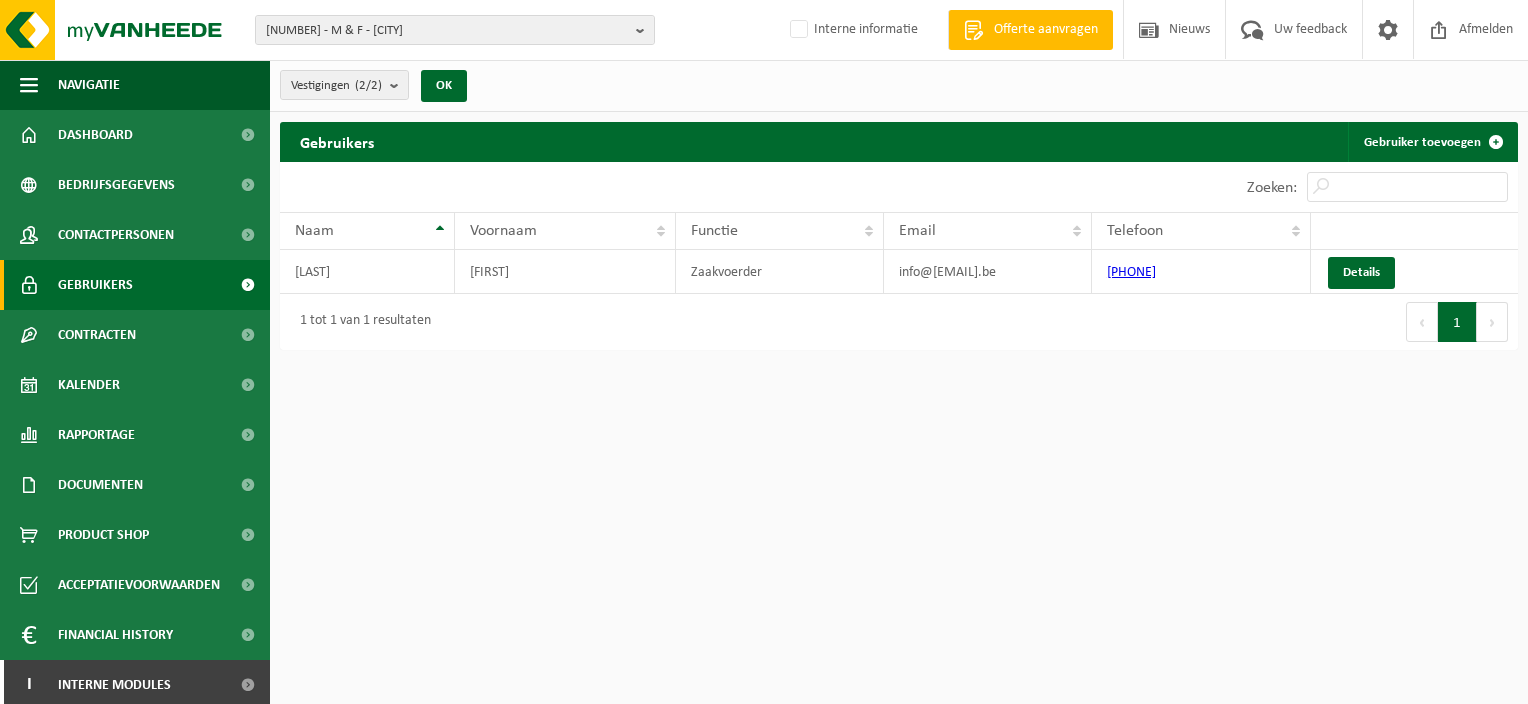 scroll, scrollTop: 0, scrollLeft: 0, axis: both 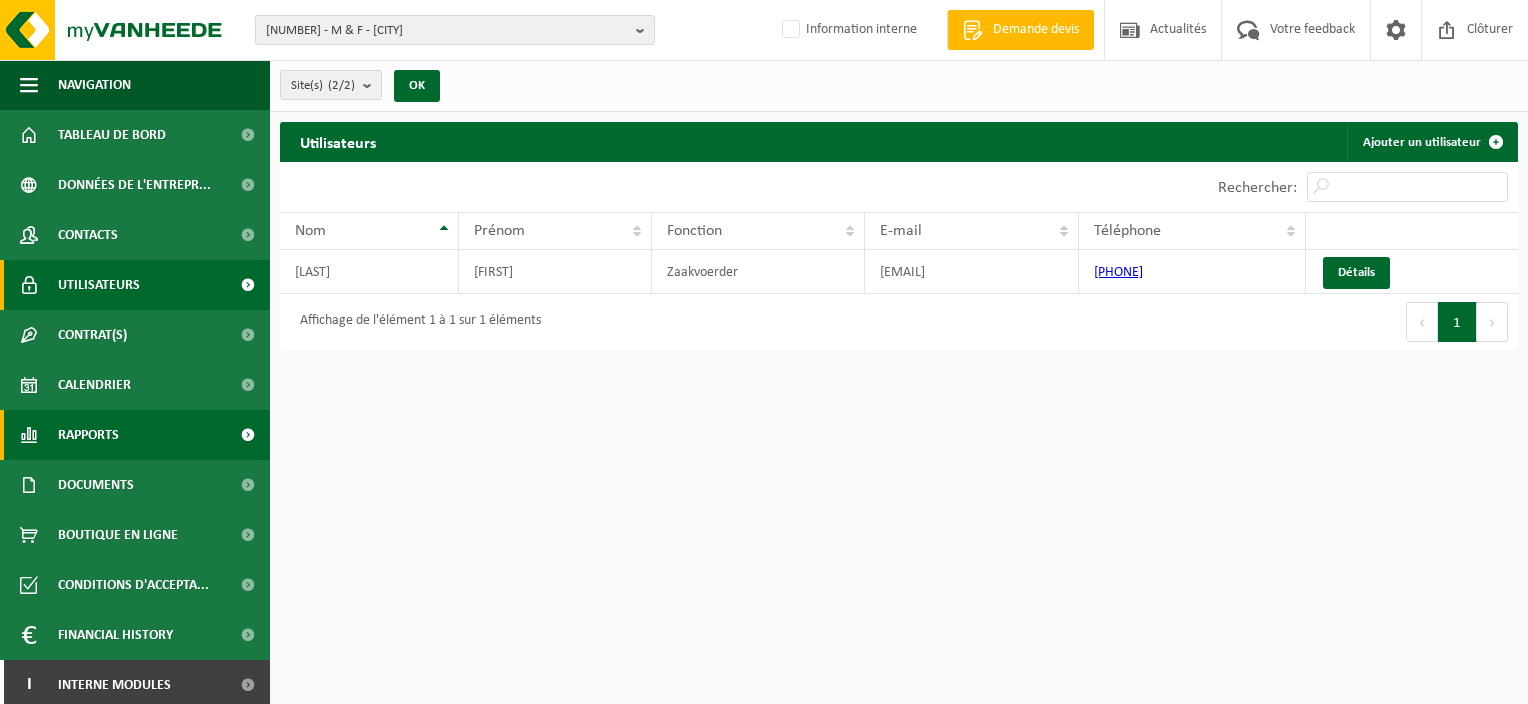 click on "Rapports" at bounding box center (88, 435) 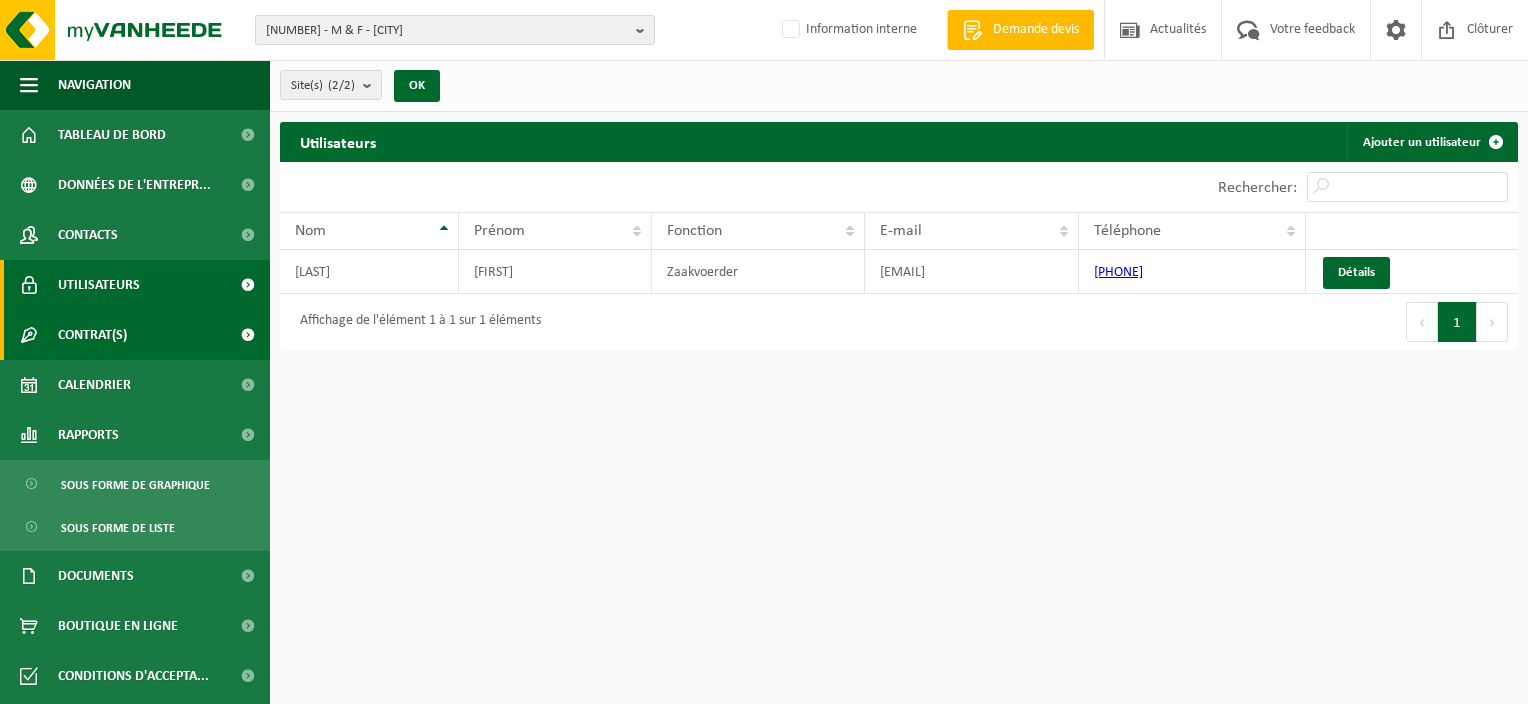click on "Contrat(s)" at bounding box center (92, 335) 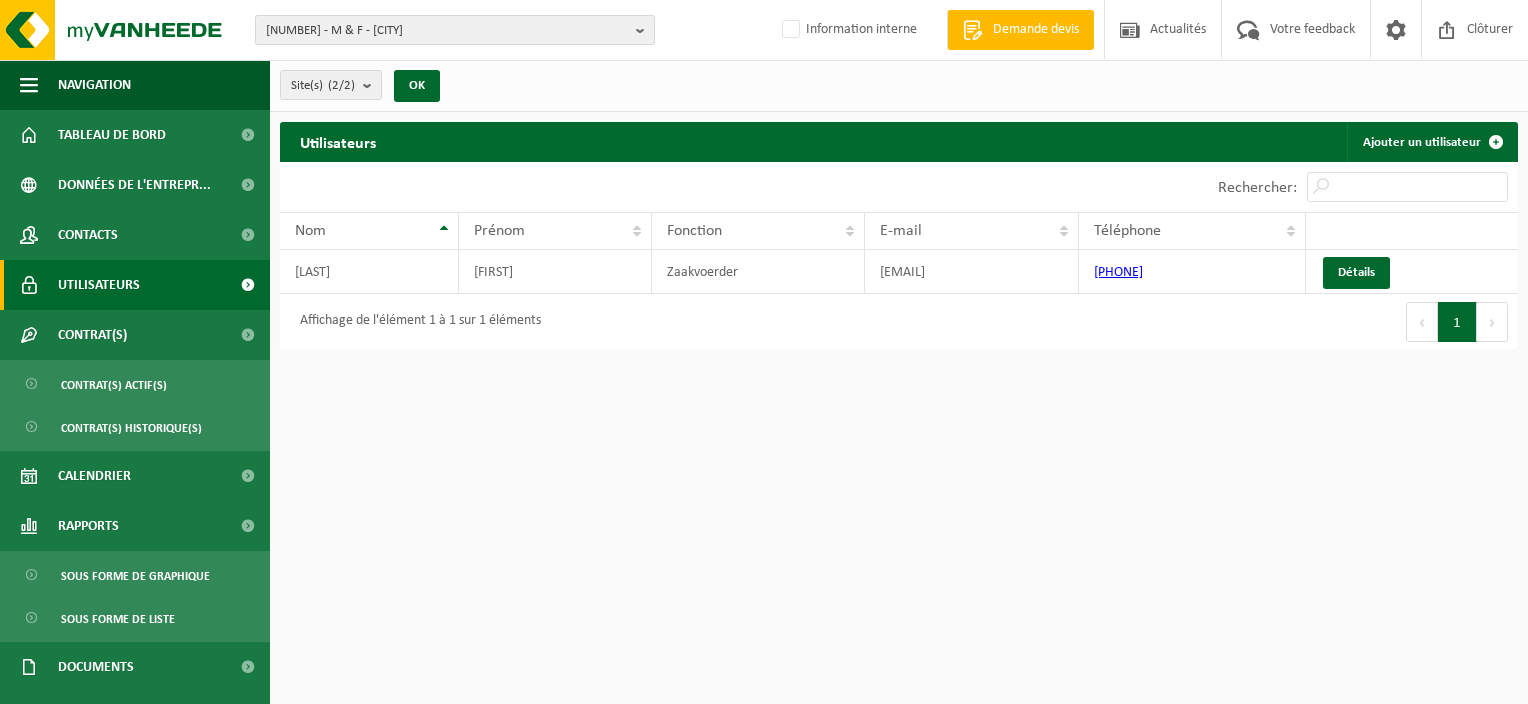 click on "[NUMBER] - M & F - [CITY]" at bounding box center [447, 31] 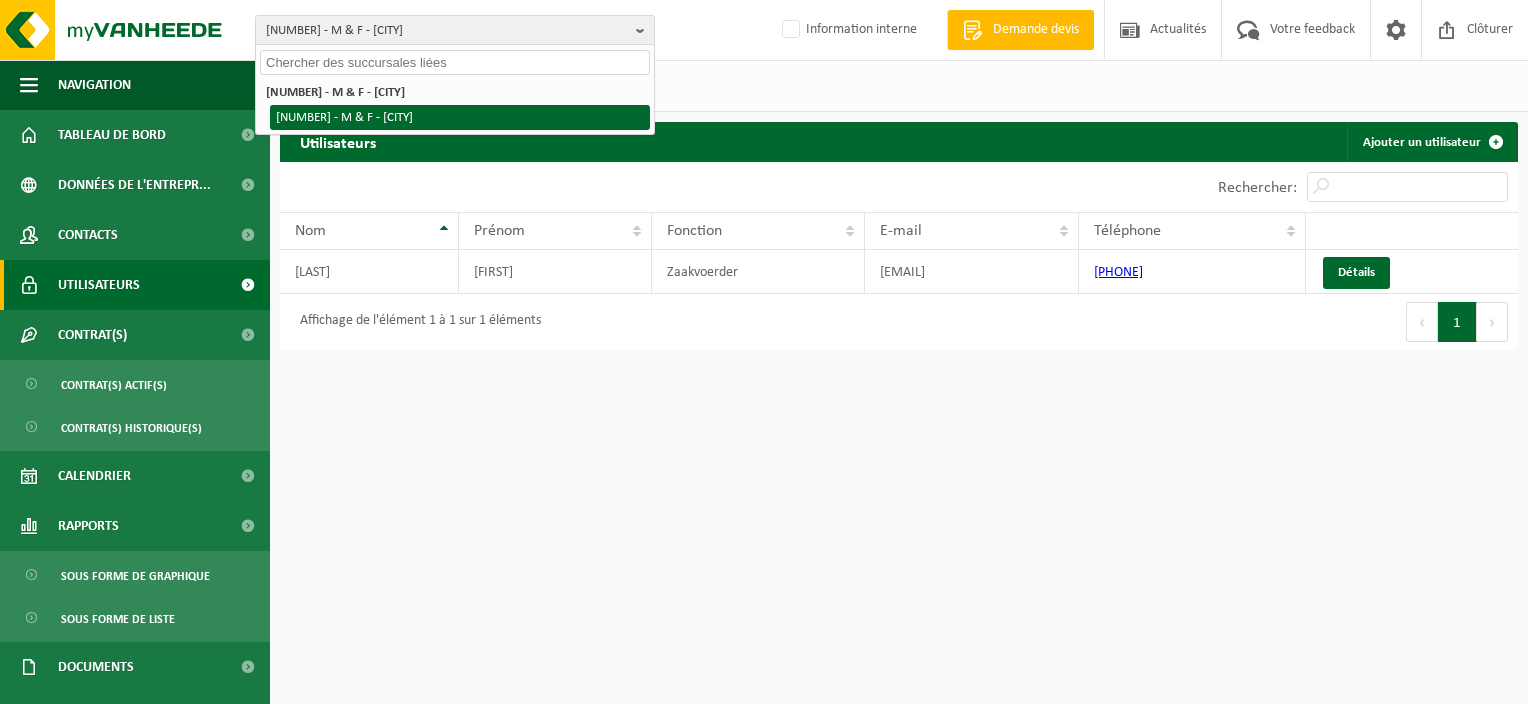 click on "10-960953 - M & F - [CITY]" at bounding box center [460, 117] 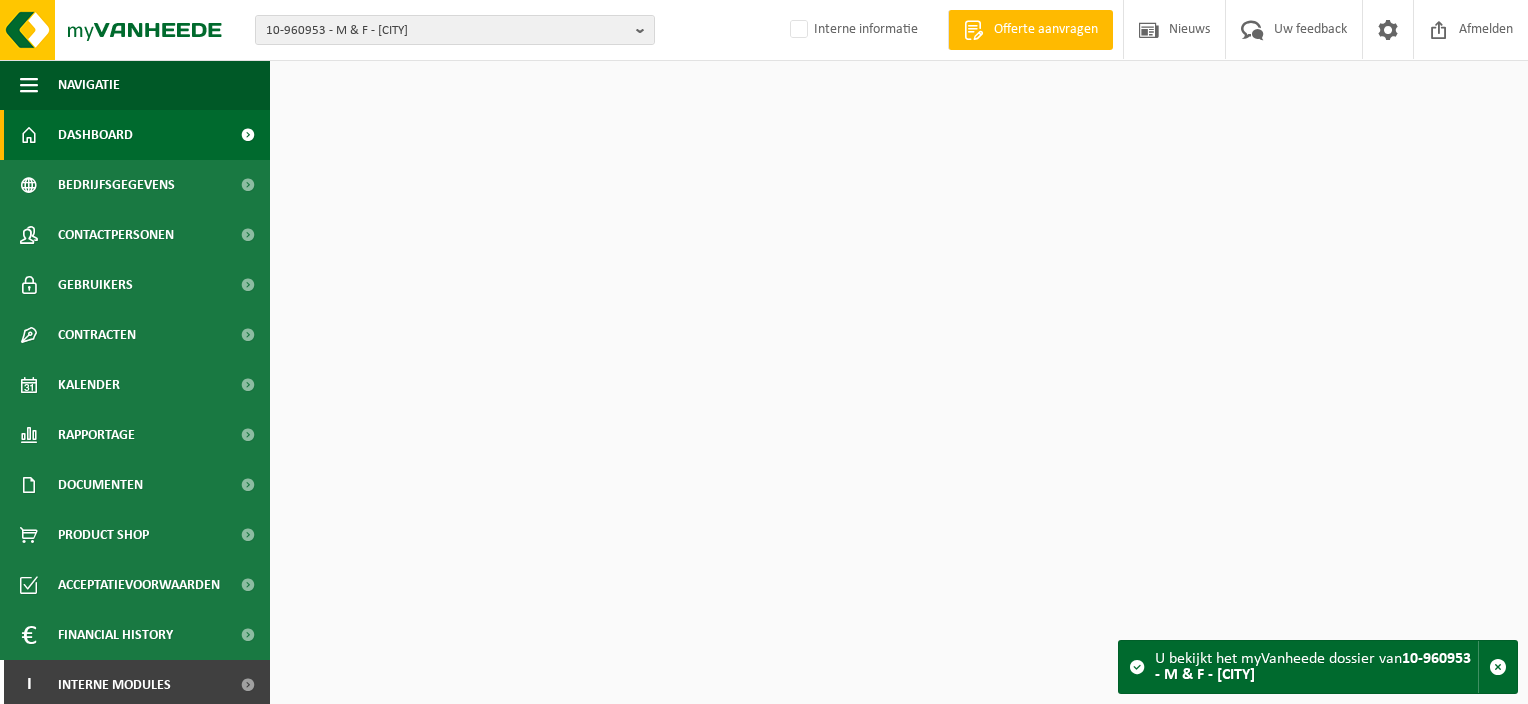 scroll, scrollTop: 0, scrollLeft: 0, axis: both 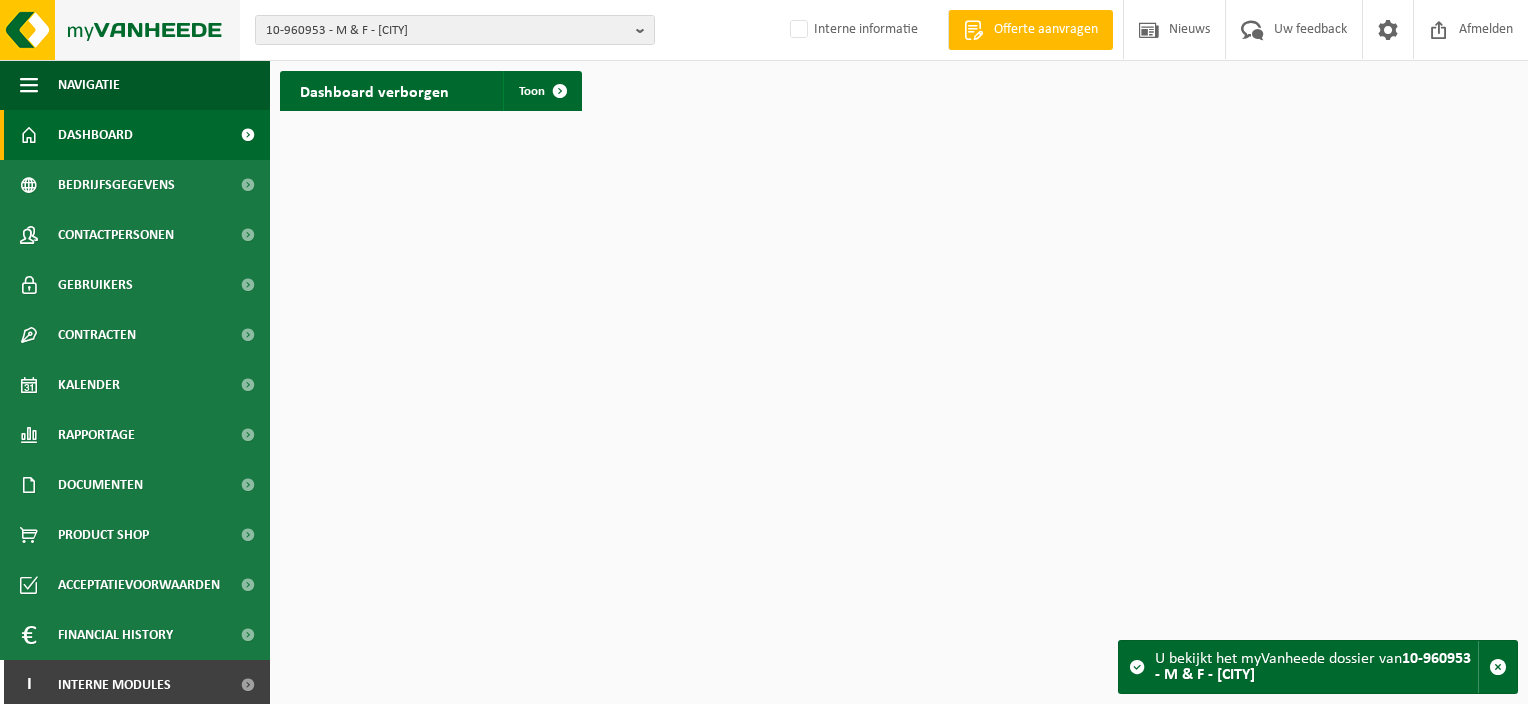 click at bounding box center (120, 30) 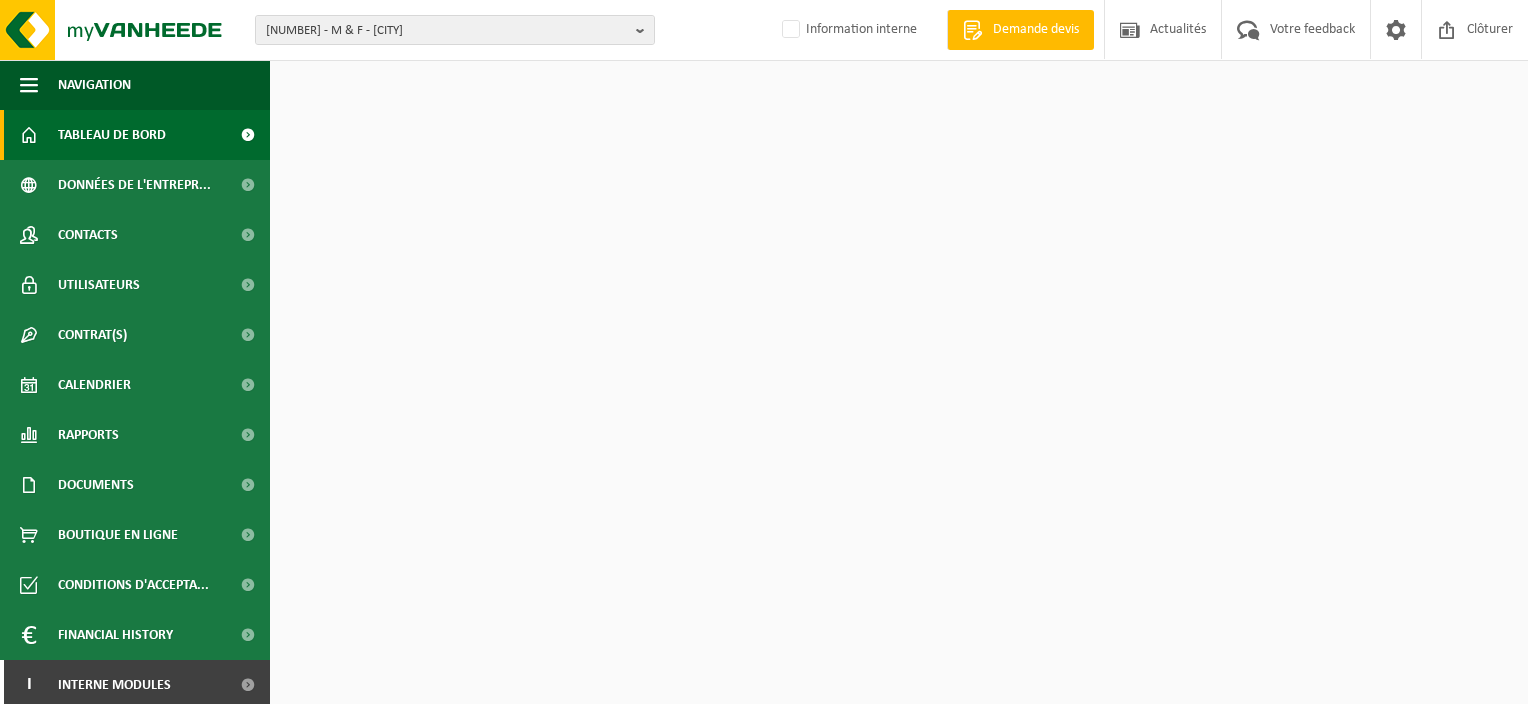 scroll, scrollTop: 0, scrollLeft: 0, axis: both 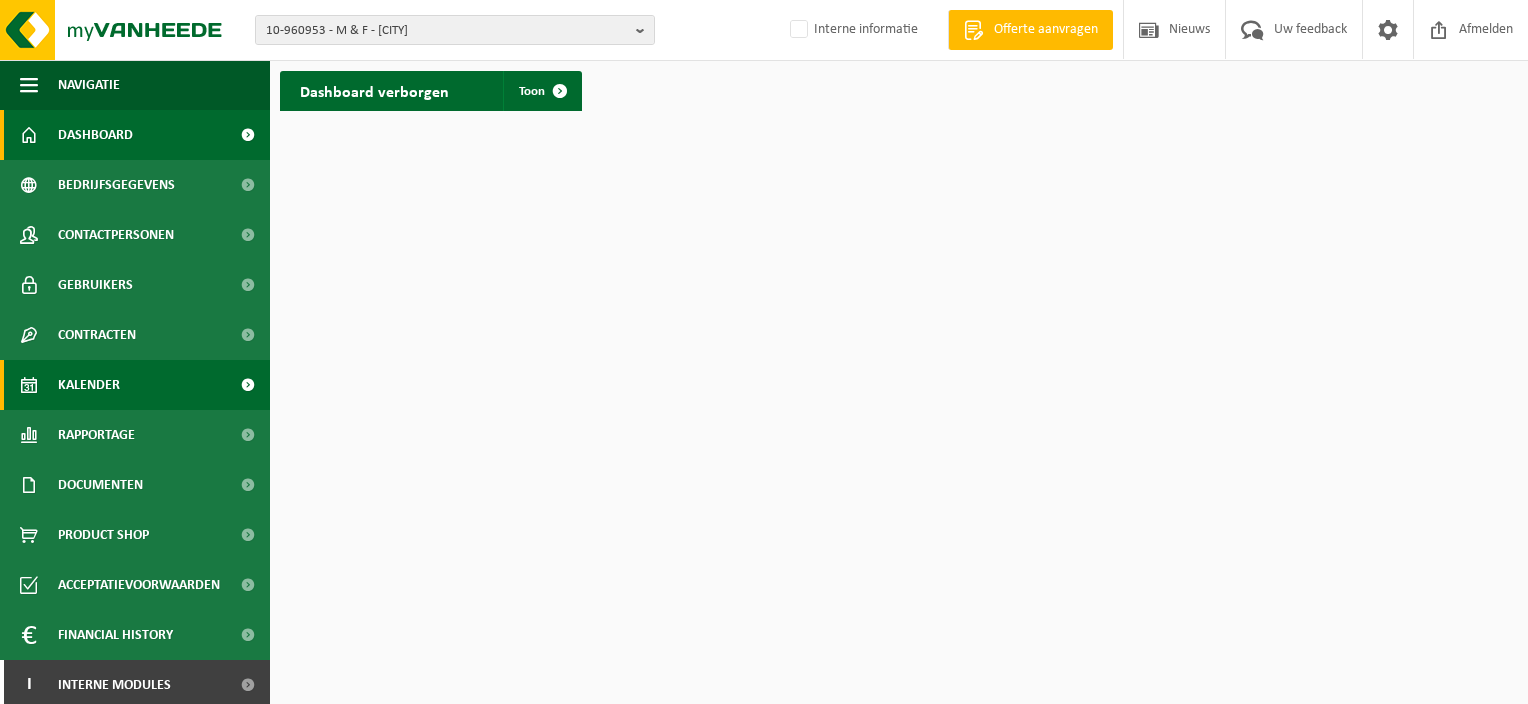 click on "Kalender" at bounding box center (135, 385) 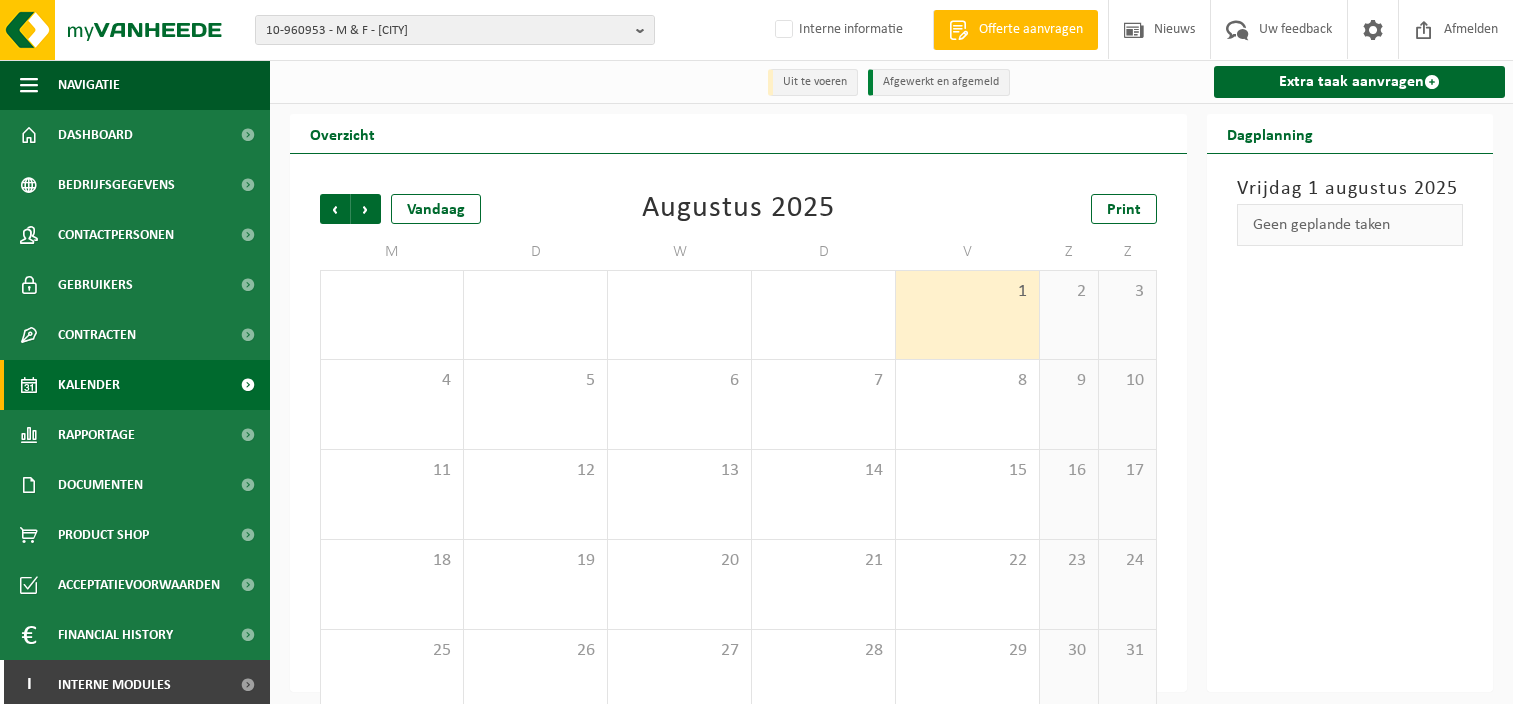 scroll, scrollTop: 0, scrollLeft: 0, axis: both 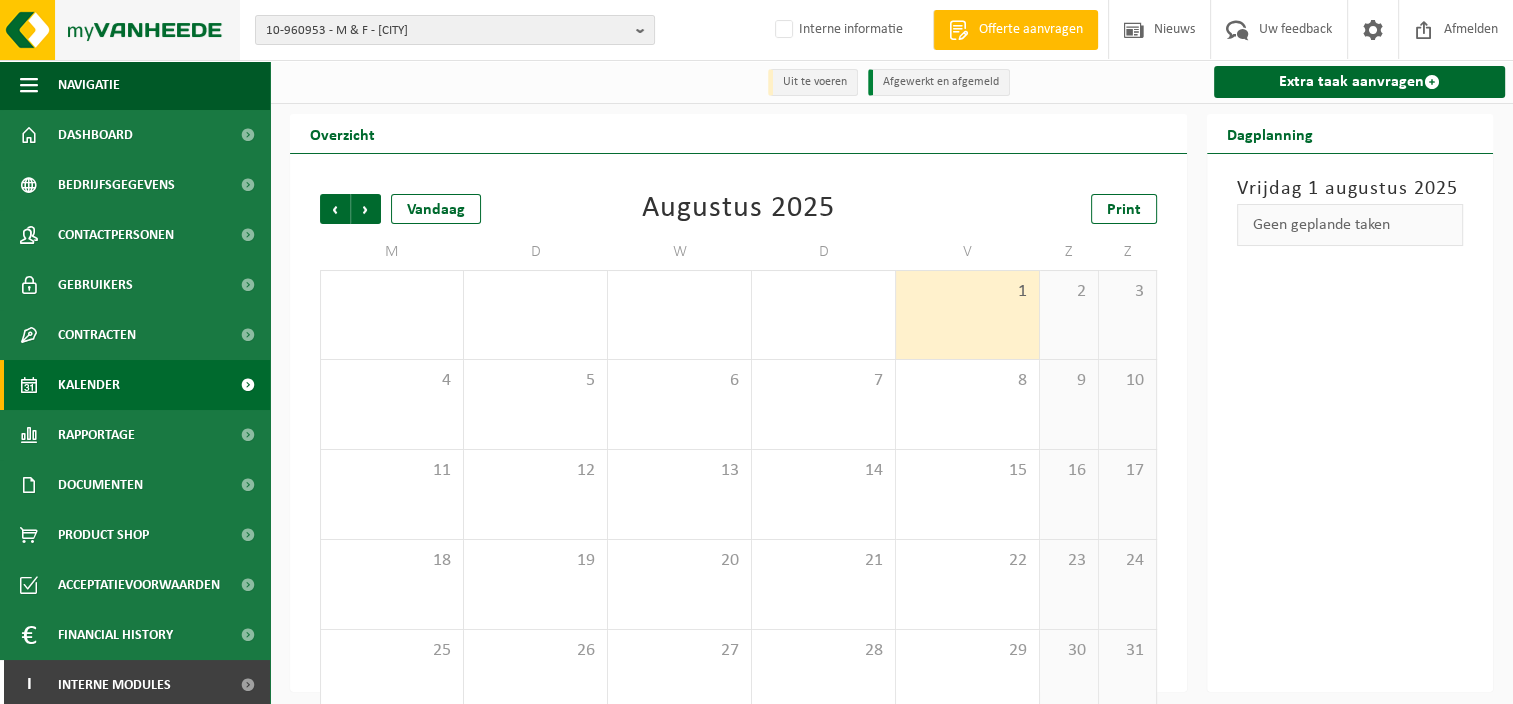 click at bounding box center (120, 30) 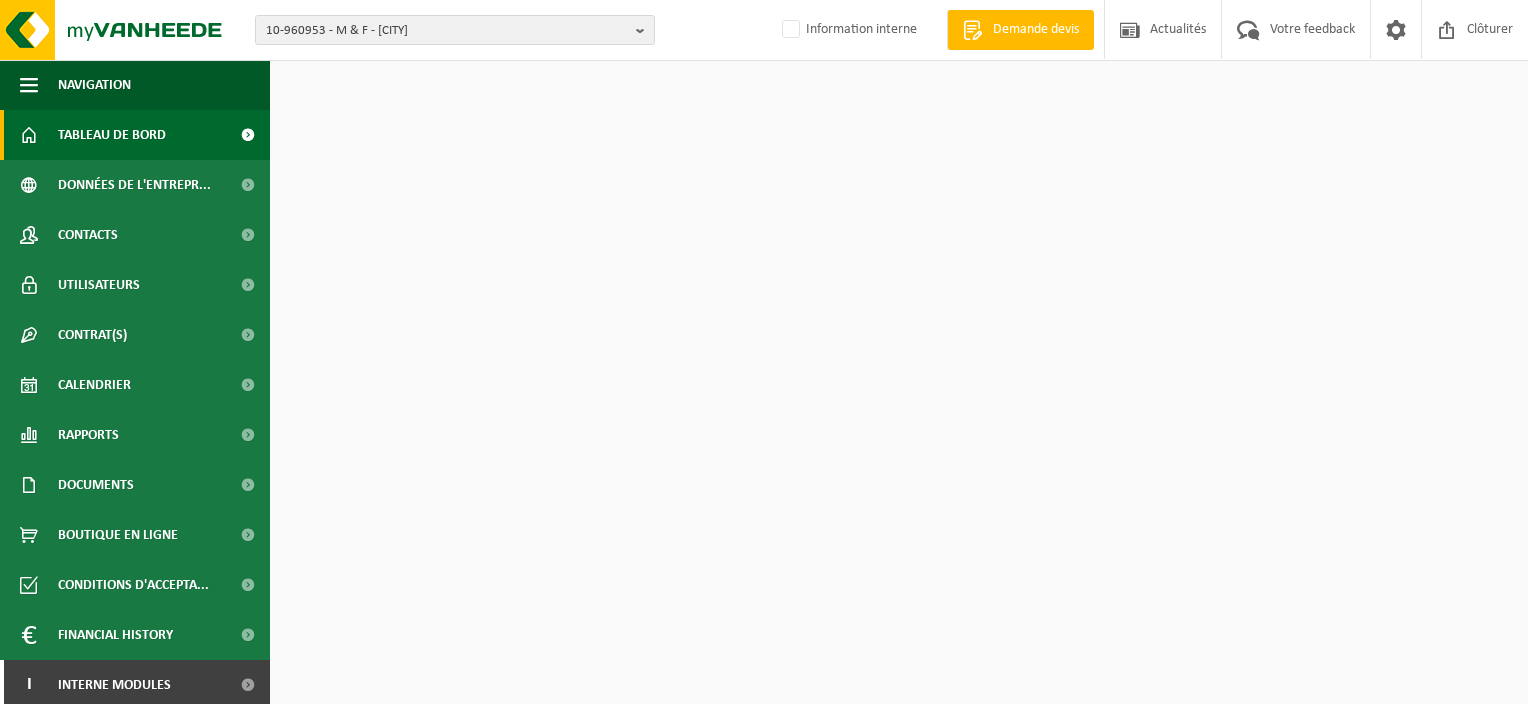 scroll, scrollTop: 0, scrollLeft: 0, axis: both 